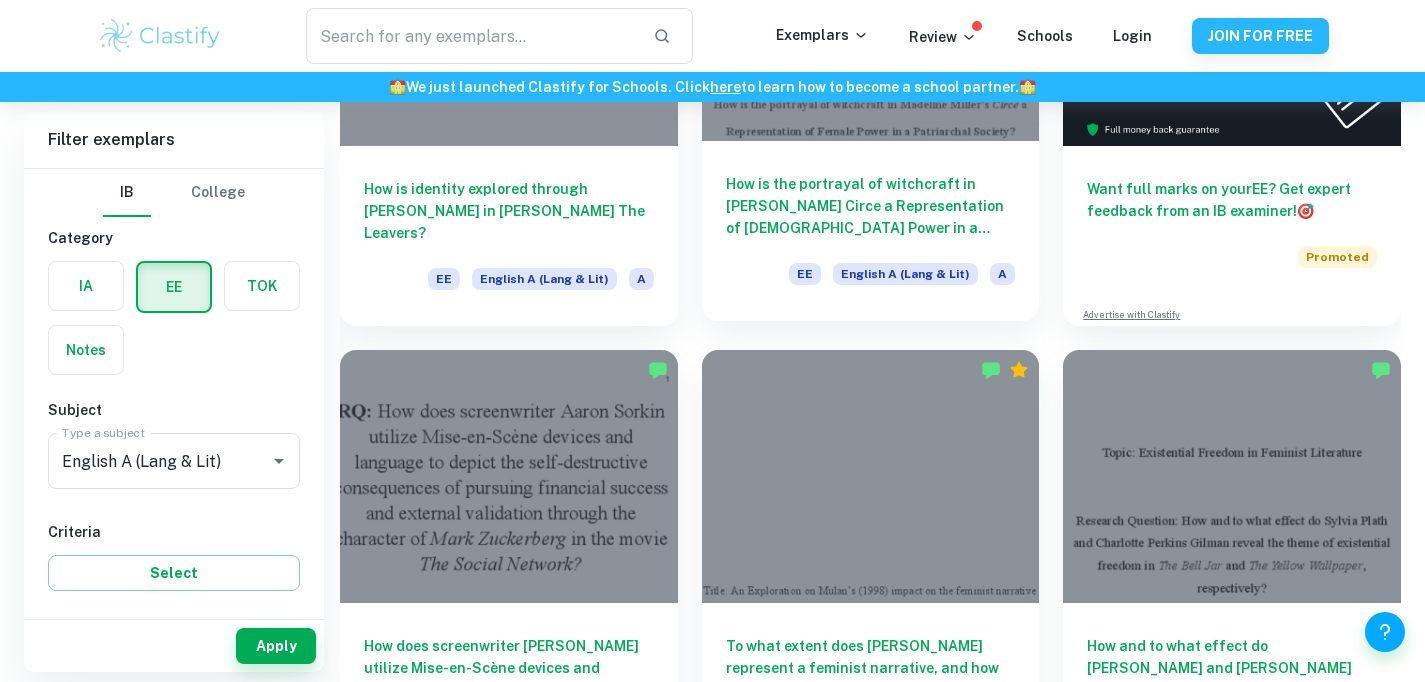 scroll, scrollTop: 489, scrollLeft: 0, axis: vertical 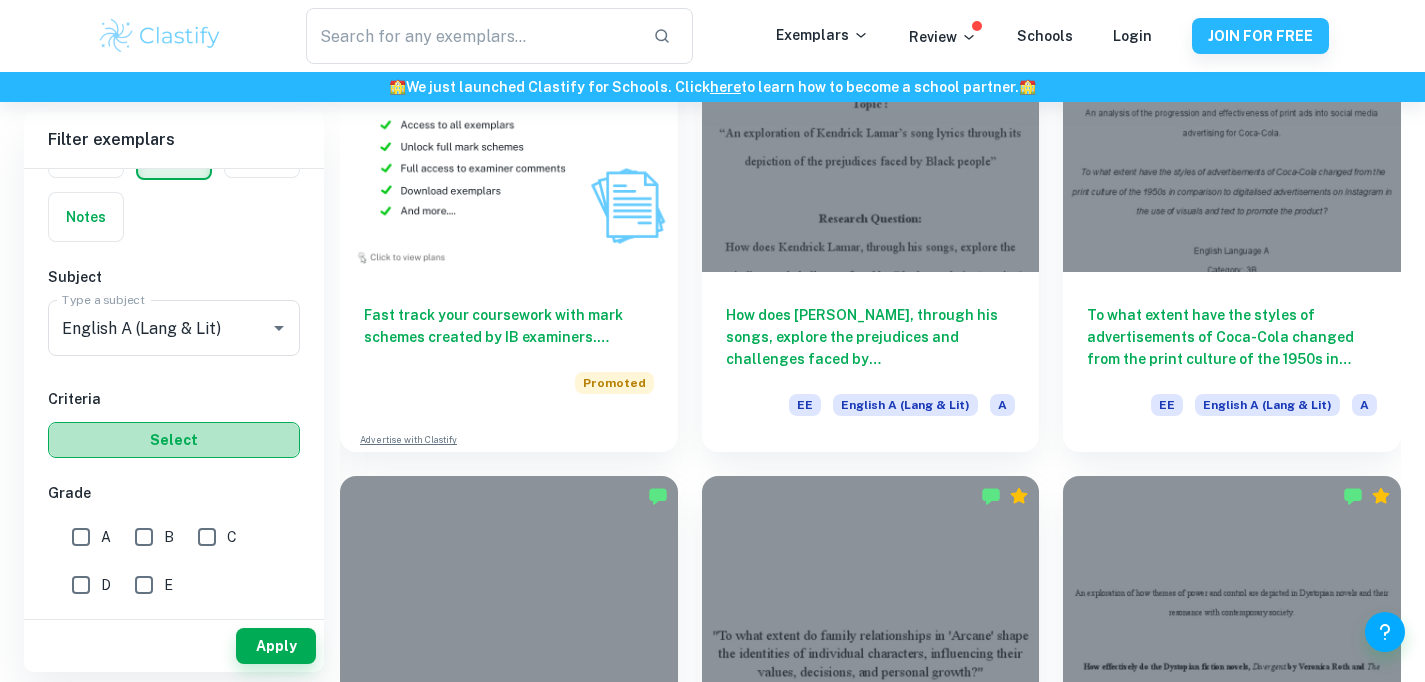 click on "Select" at bounding box center (174, 440) 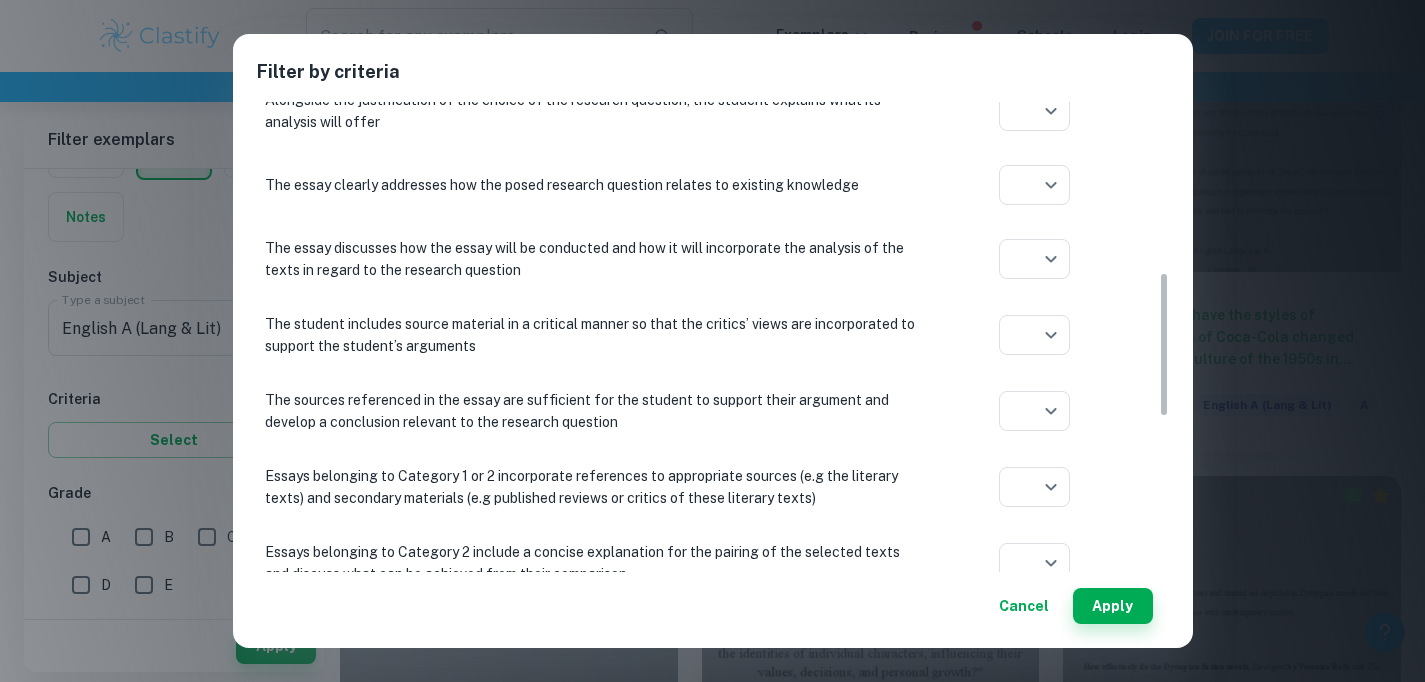 scroll, scrollTop: 566, scrollLeft: 0, axis: vertical 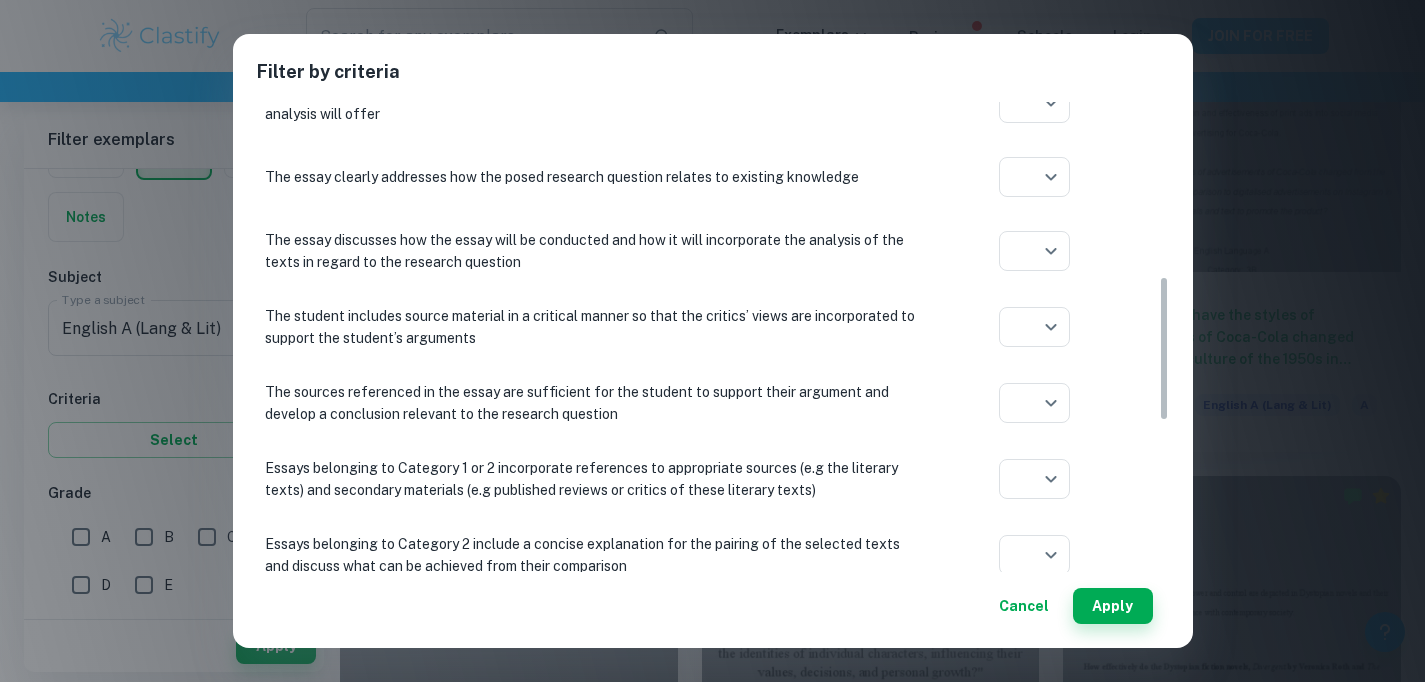 click on "Cancel" at bounding box center [1024, 606] 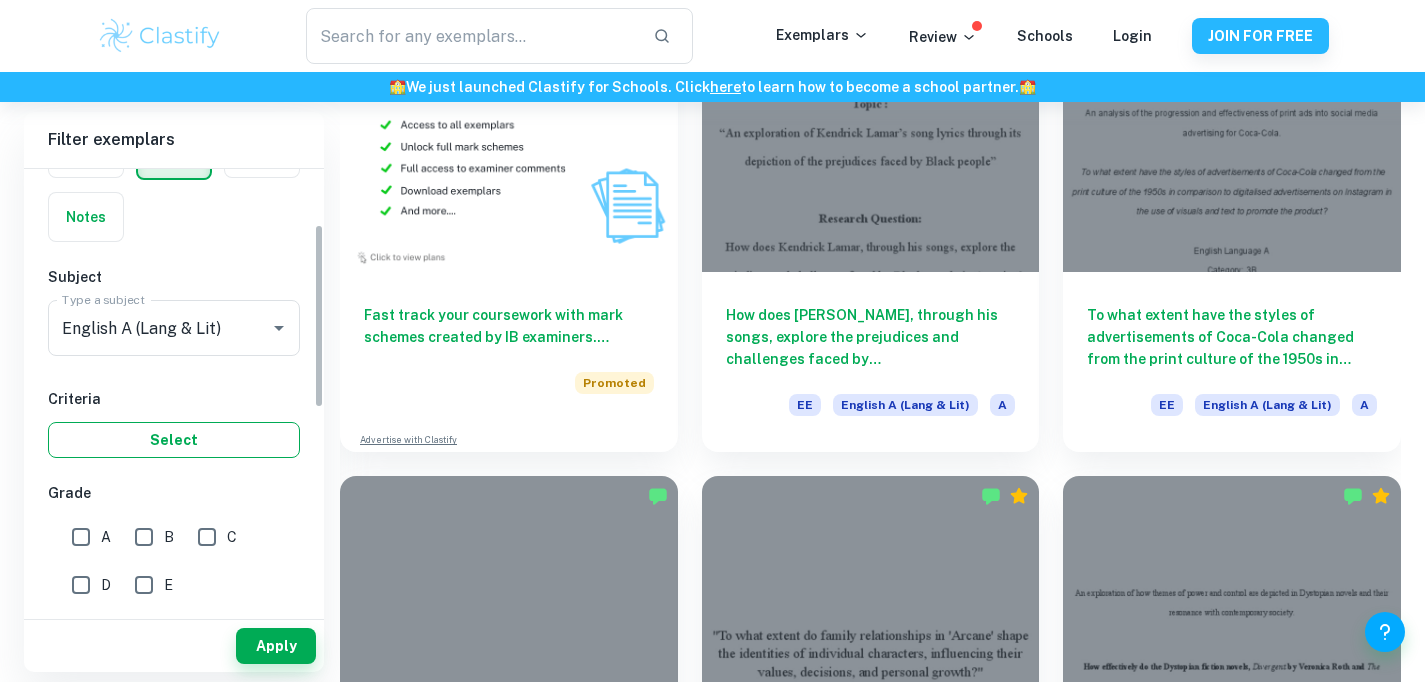 click on "Select" at bounding box center (174, 440) 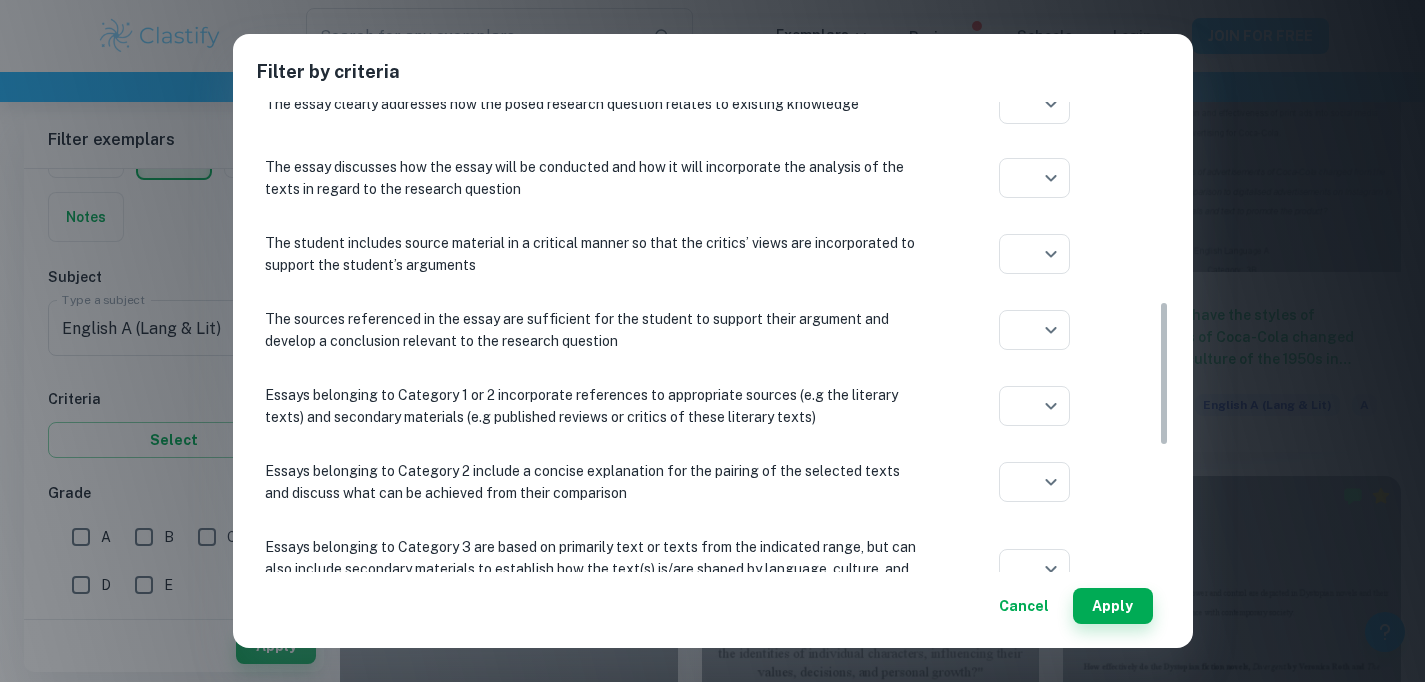 scroll, scrollTop: 765, scrollLeft: 0, axis: vertical 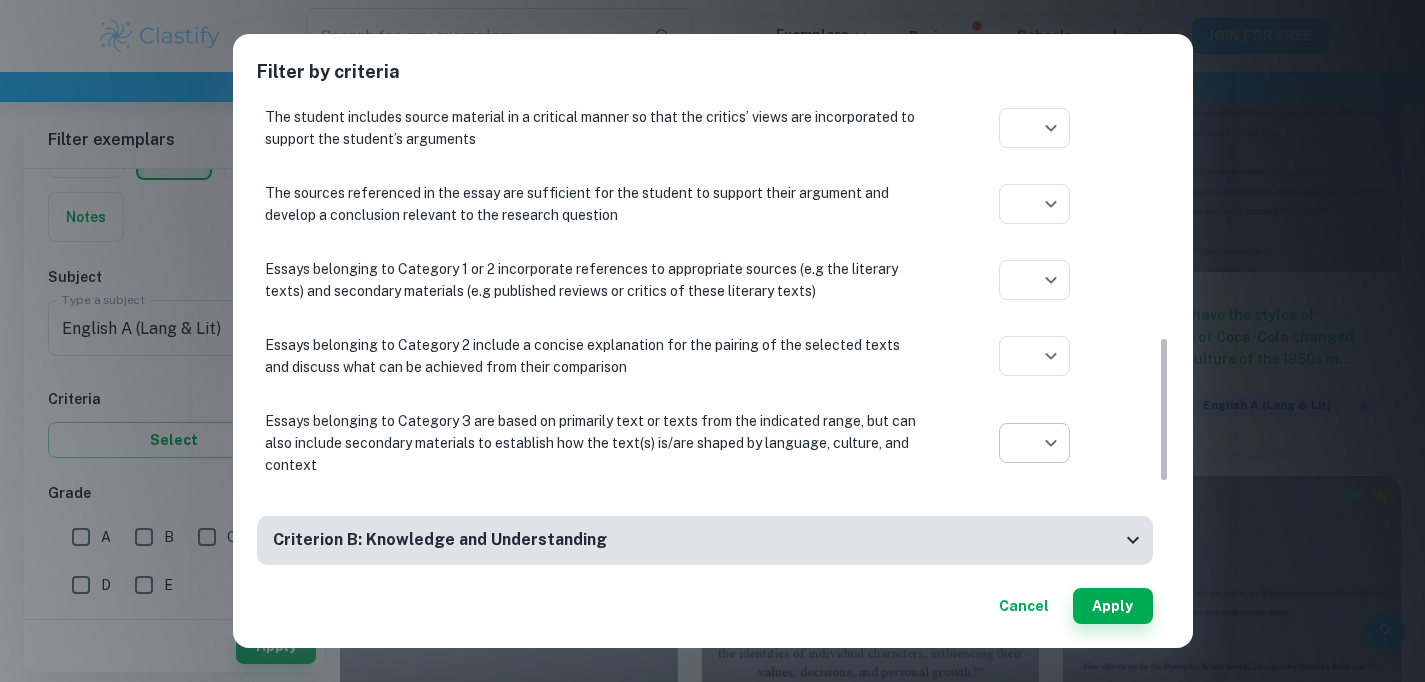 click on "We value your privacy We use cookies to enhance your browsing experience, serve personalised ads or content, and analyse our traffic. By clicking "Accept All", you consent to our use of cookies.   Cookie Policy Customise   Reject All   Accept All   Customise Consent Preferences   We use cookies to help you navigate efficiently and perform certain functions. You will find detailed information about all cookies under each consent category below. The cookies that are categorised as "Necessary" are stored on your browser as they are essential for enabling the basic functionalities of the site. ...  Show more For more information on how Google's third-party cookies operate and handle your data, see:   Google Privacy Policy Necessary Always Active Necessary cookies are required to enable the basic features of this site, such as providing secure log-in or adjusting your consent preferences. These cookies do not store any personally identifiable data. Functional Analytics Performance Advertisement Uncategorised" at bounding box center [712, -707] 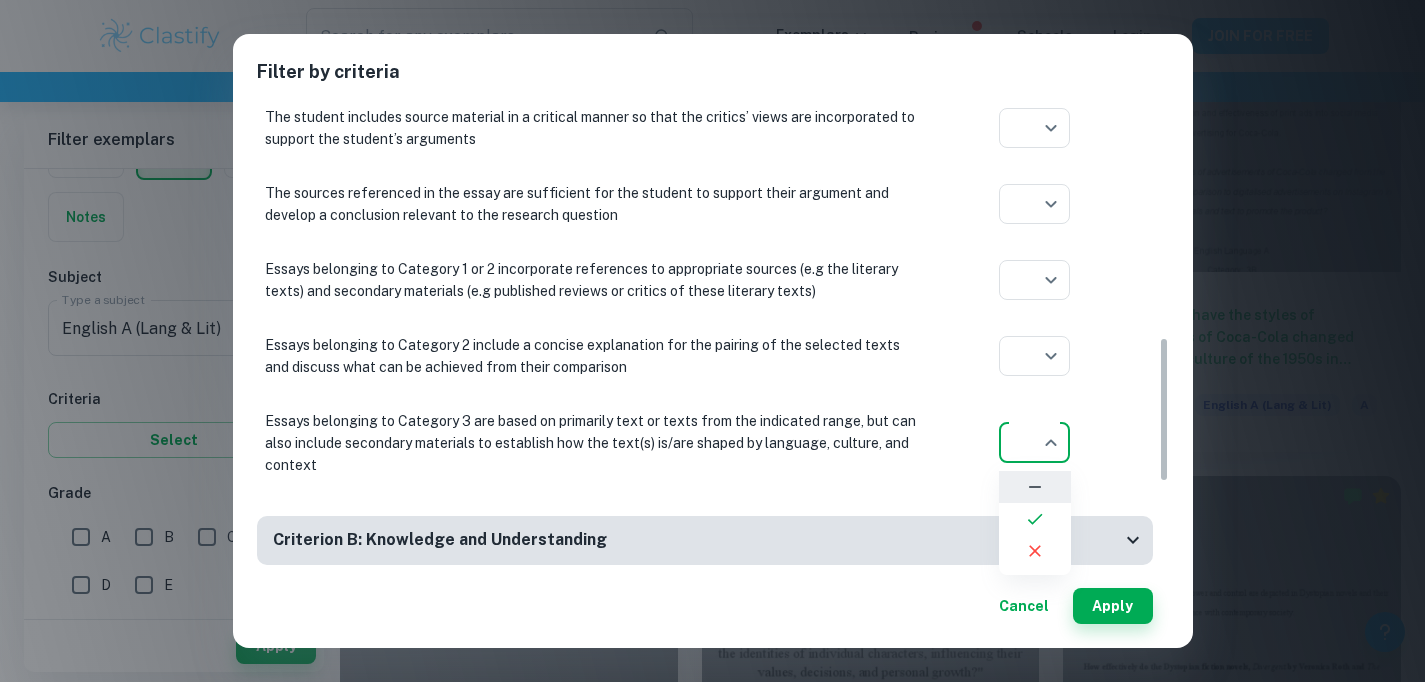 click 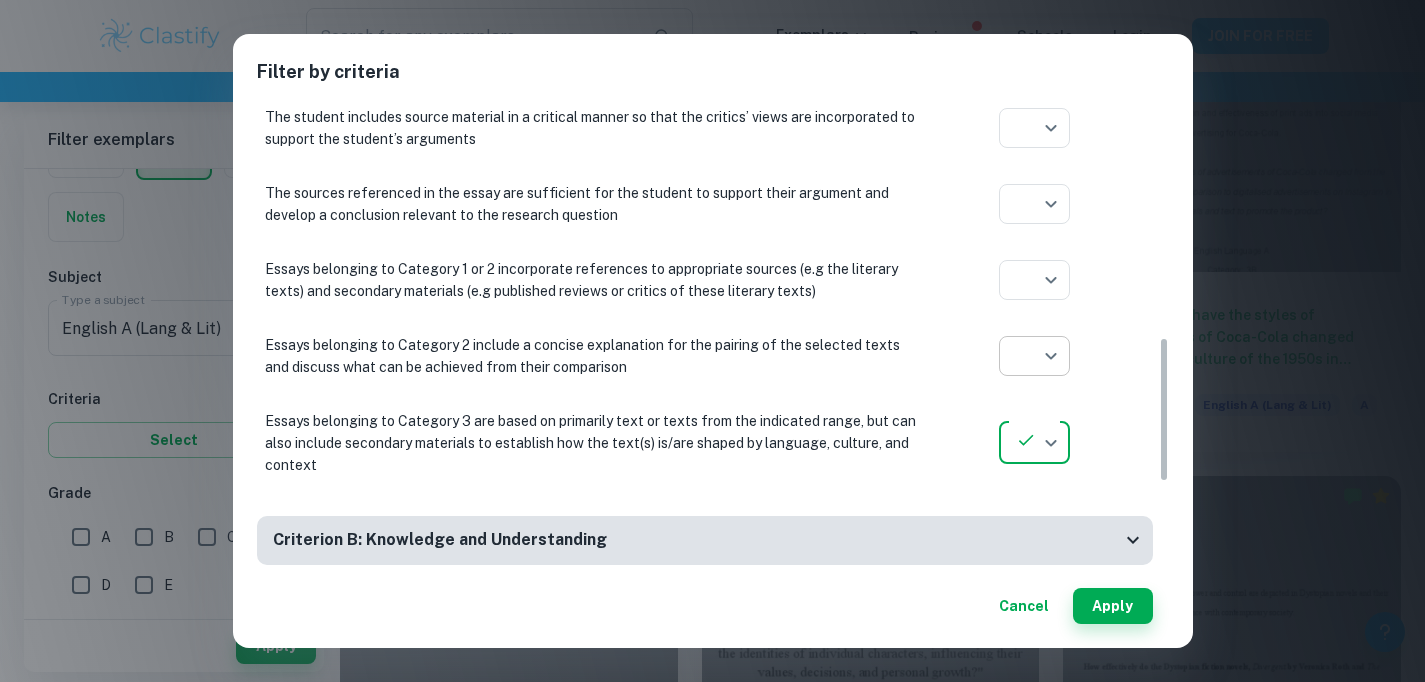 scroll, scrollTop: 821, scrollLeft: 0, axis: vertical 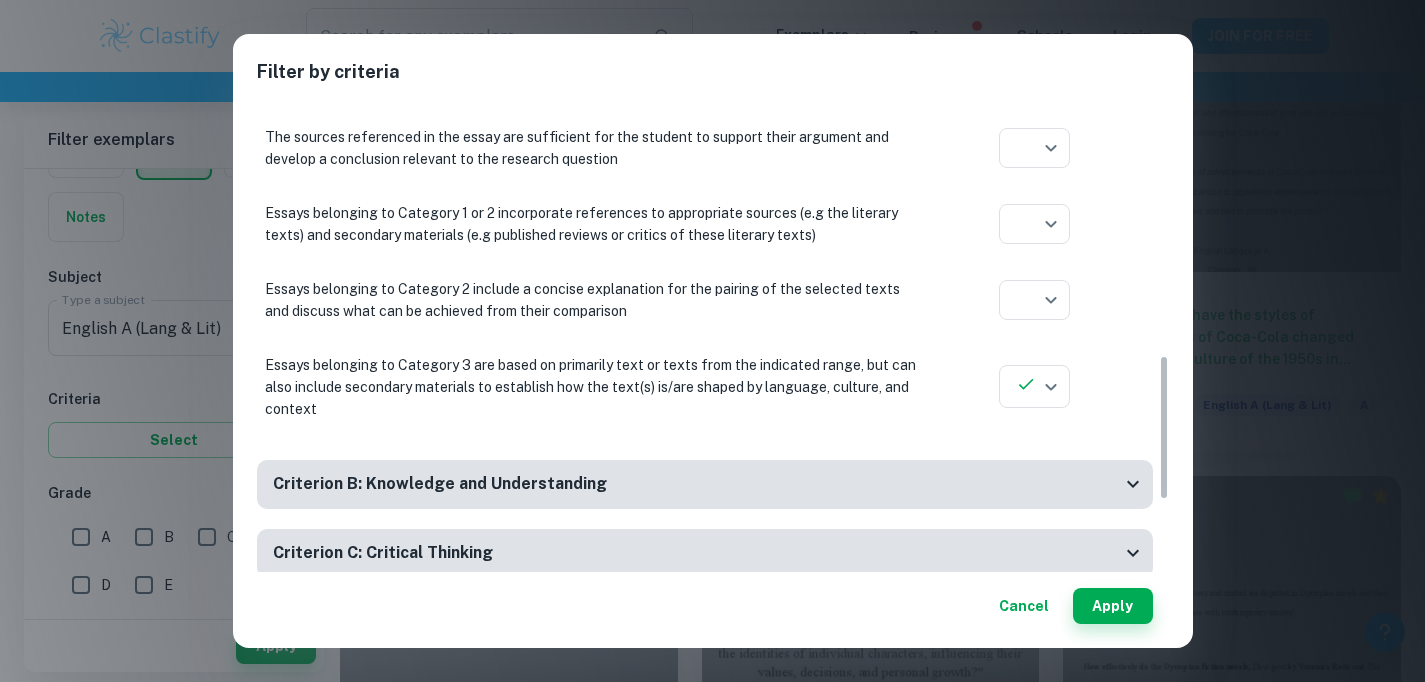 click on "Filter by criteria Criterion A: Focus and method If the proposed topic is inappropriate for the selected subject of the essay or is based on inappropriate texts, no more than four marks can be allocated for criterion A ​ Aplication year The student poses a detailed and focused research question that they will attempt to answer with their study ​ Aplication year The proposed research question is not stated as a statement but as a clear question with an appropriate question tag and a question mark at the end ​ Aplication year The reader is presented with the research question in the Introduction section ​ Aplication year The essay clearly outlines the purpose behind the research question and references the student’s knowledge and understanding of the selected text ​ Aplication year The introduction section of the essay clearly states the reasoning behind the choice of the research question ​ Aplication year ​ Aplication year ​ Aplication year ​ Aplication year ​ Aplication year ​ ​ ​" at bounding box center [713, 341] 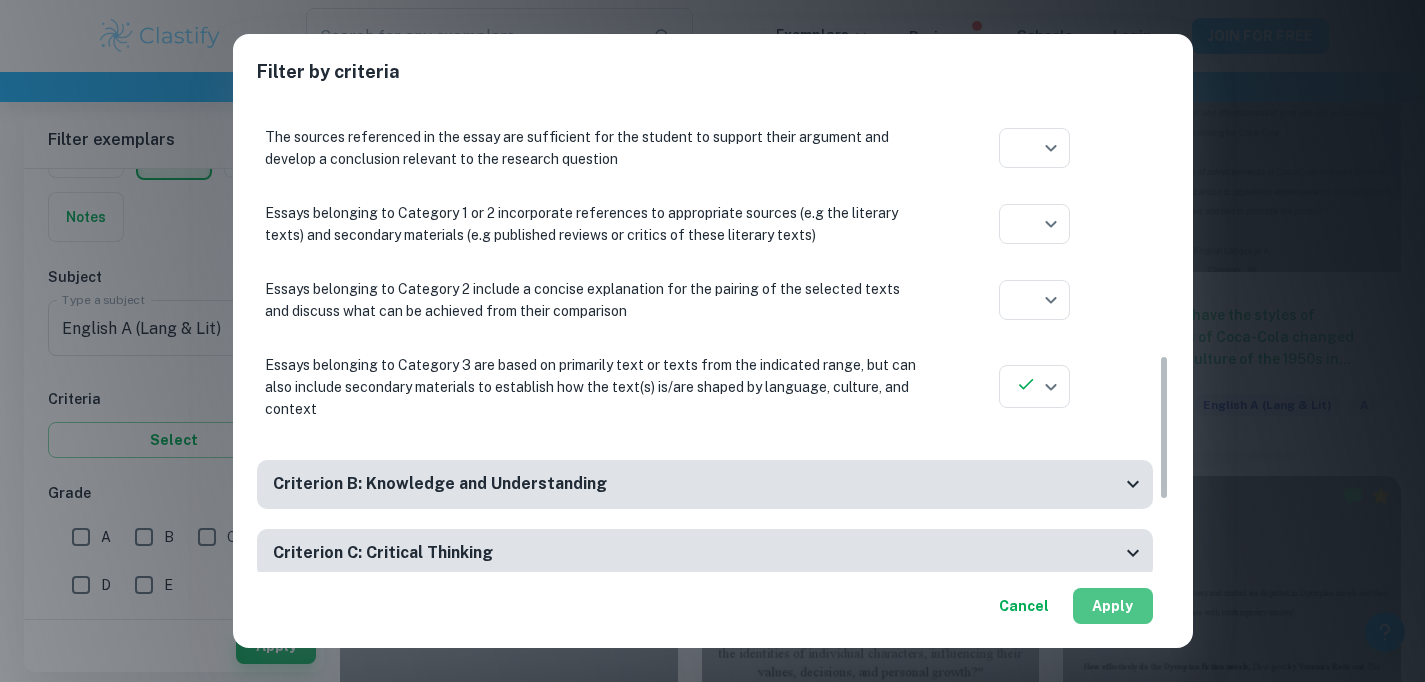 click on "Apply" at bounding box center [1113, 606] 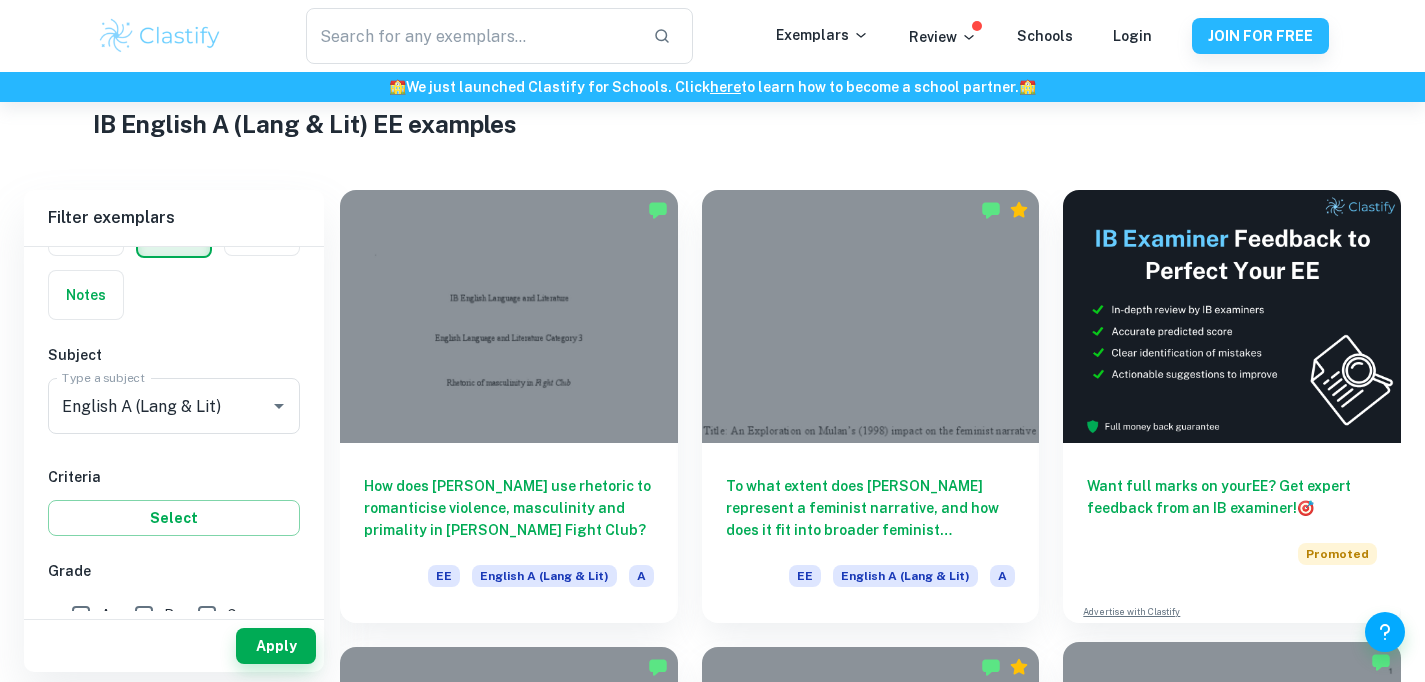 scroll, scrollTop: 70, scrollLeft: 0, axis: vertical 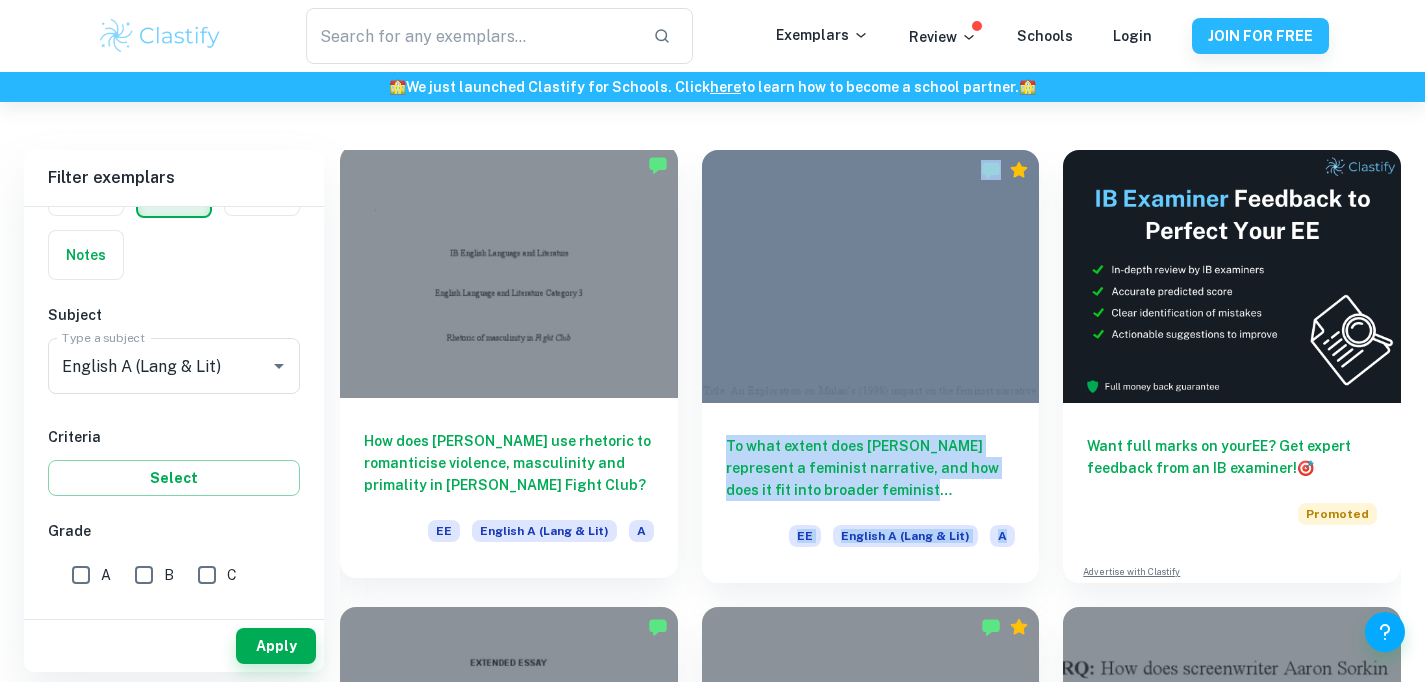 click on "How does Tyler Durden use rhetoric to romanticise violence, masculinity and primality in David Fincher’s Fight Club? EE English A (Lang & Lit) A" at bounding box center (509, 488) 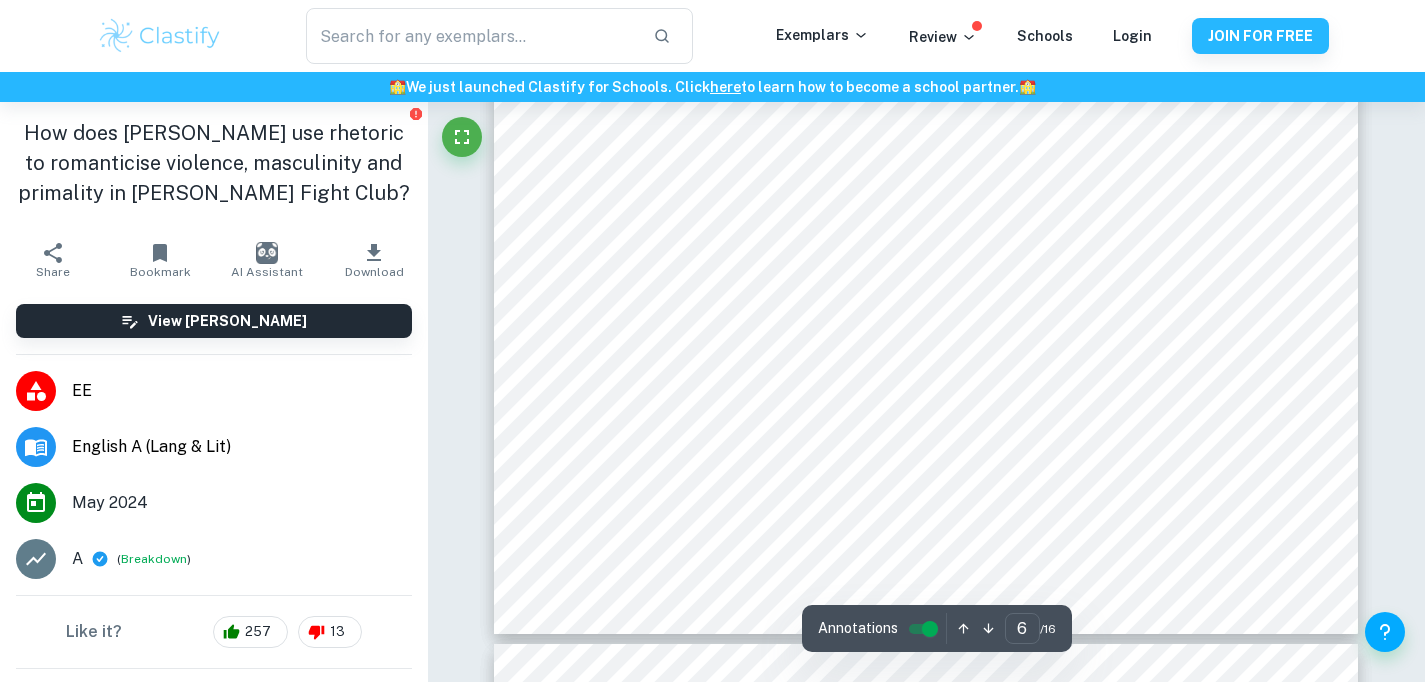 scroll, scrollTop: 6528, scrollLeft: 0, axis: vertical 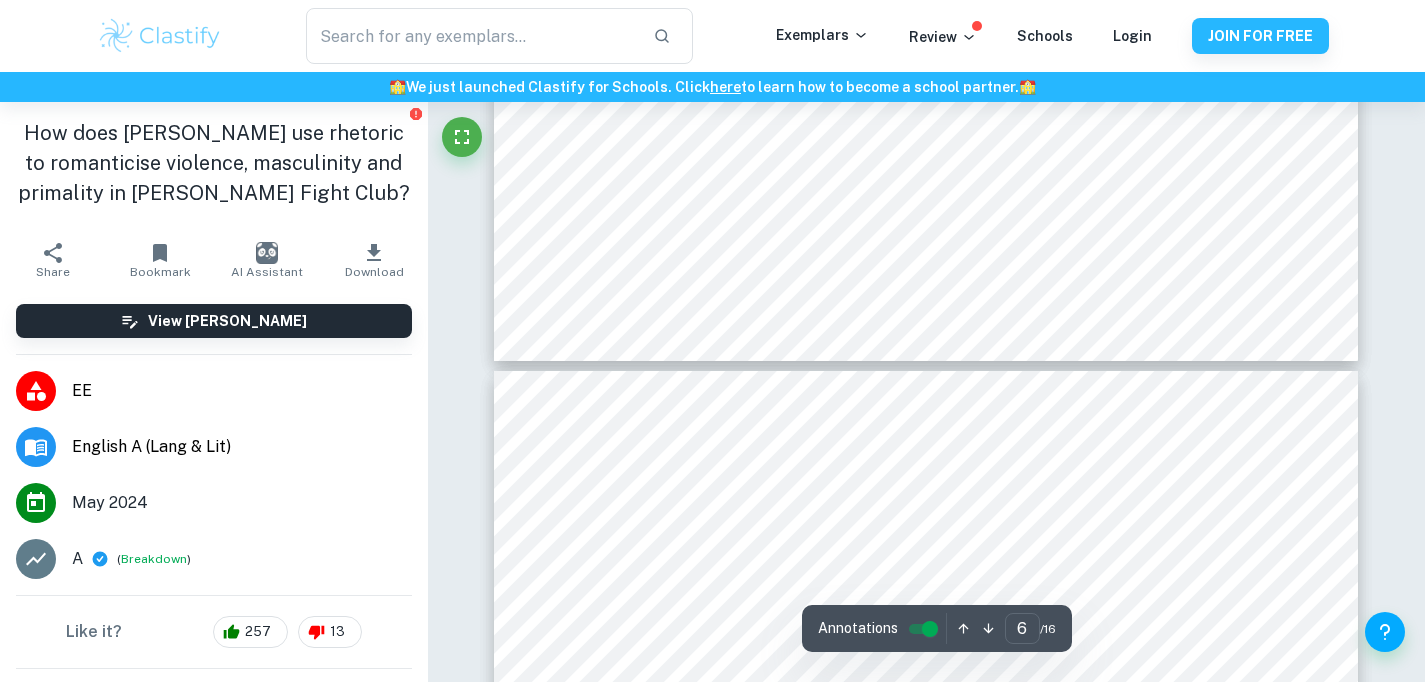 type on "7" 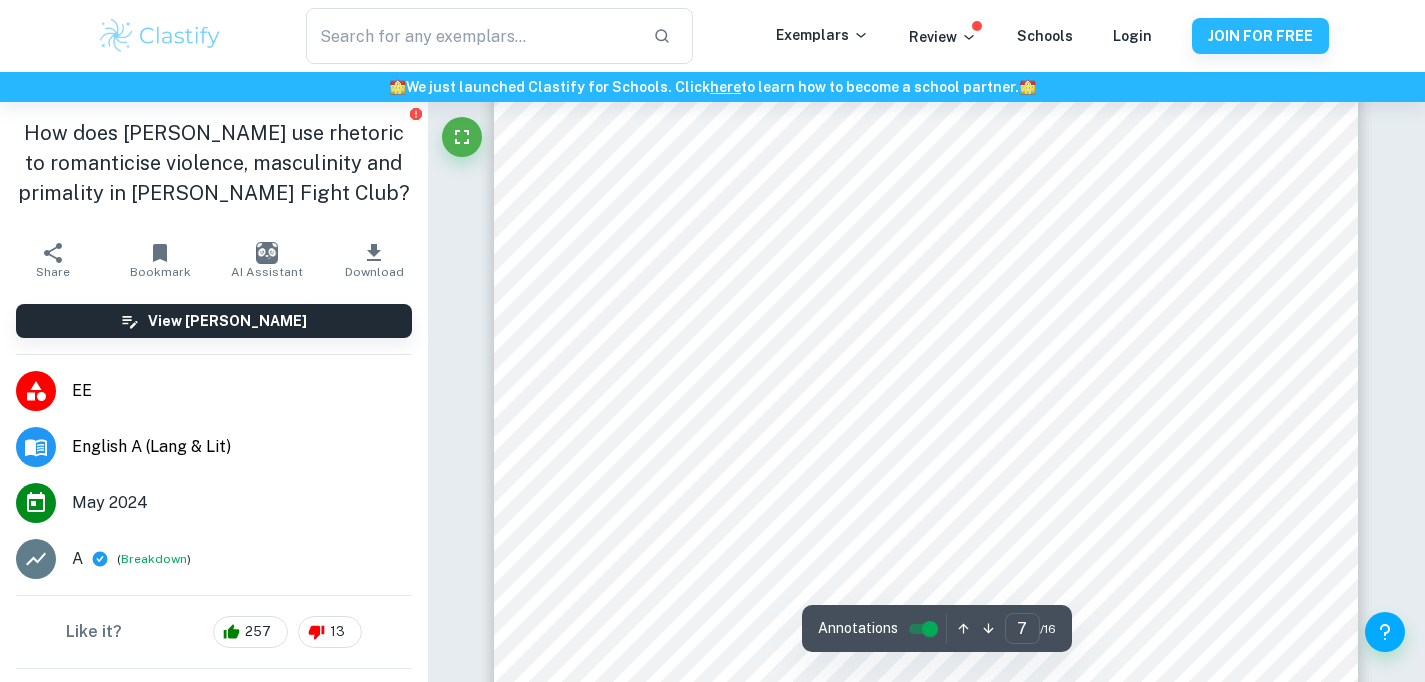 scroll, scrollTop: 7272, scrollLeft: 0, axis: vertical 